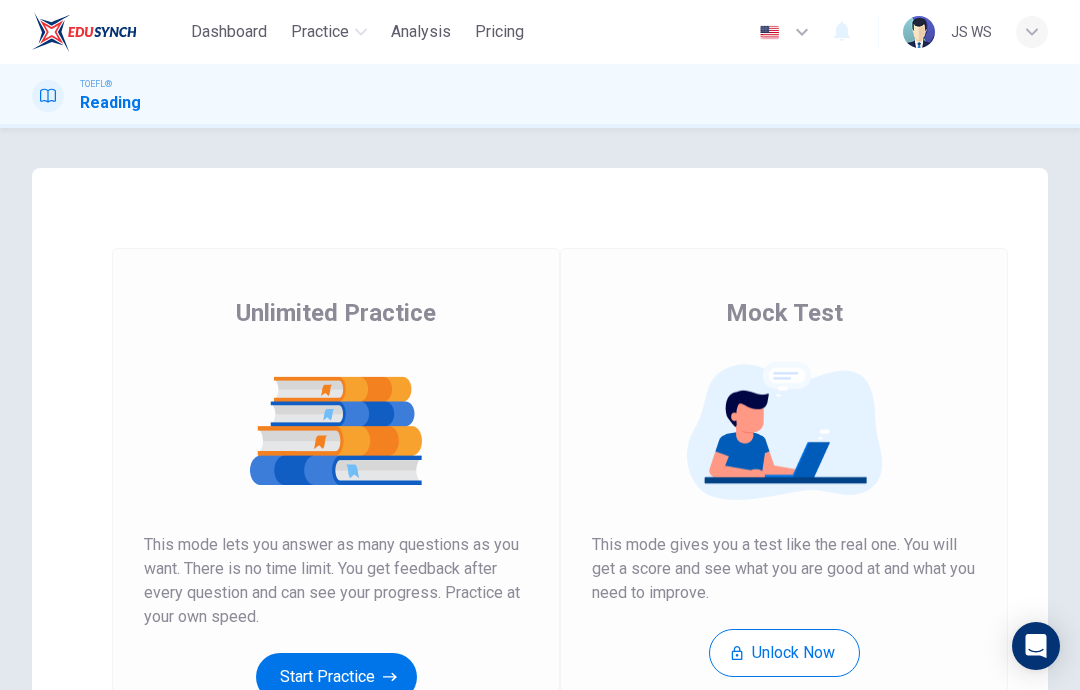 scroll, scrollTop: 0, scrollLeft: 0, axis: both 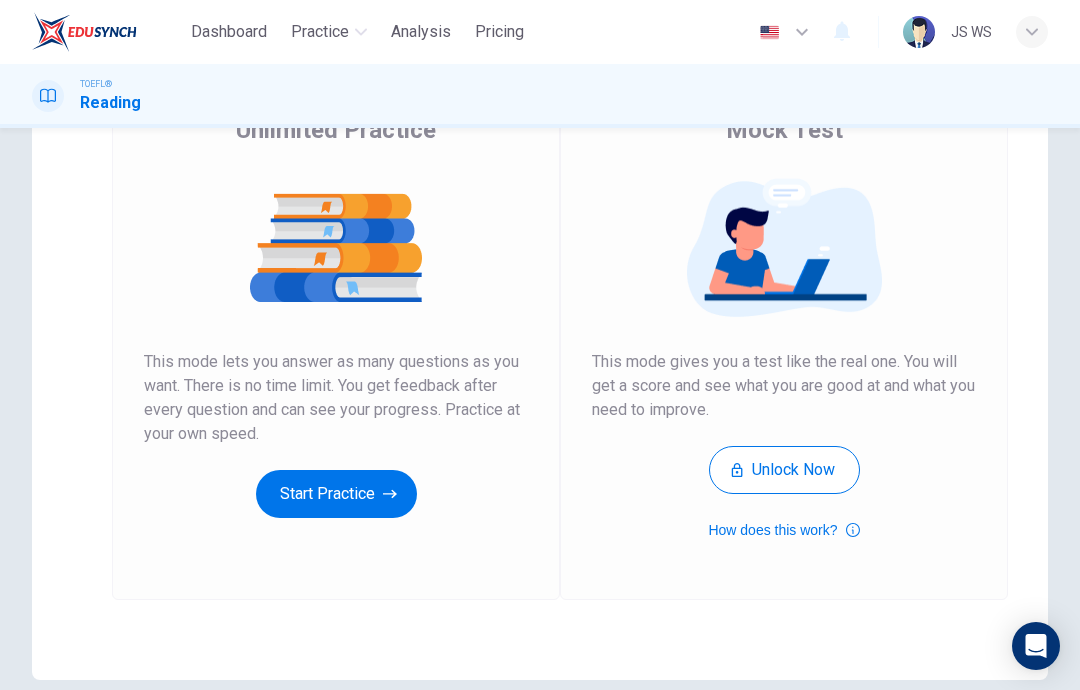click on "Start Practice" at bounding box center [336, 494] 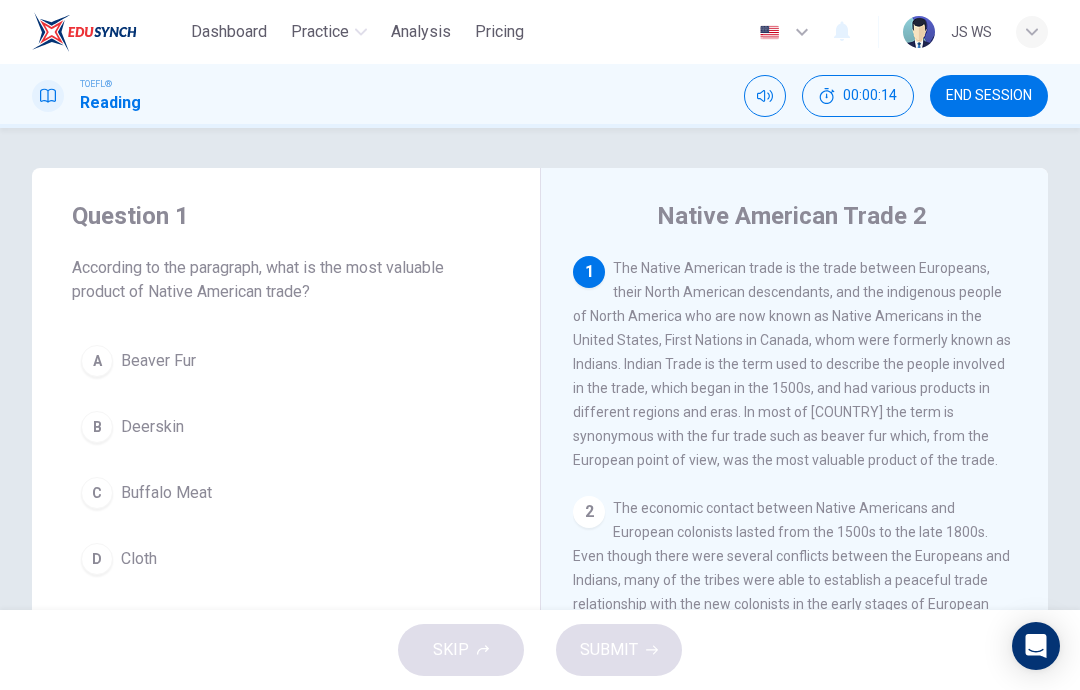 scroll, scrollTop: 0, scrollLeft: 0, axis: both 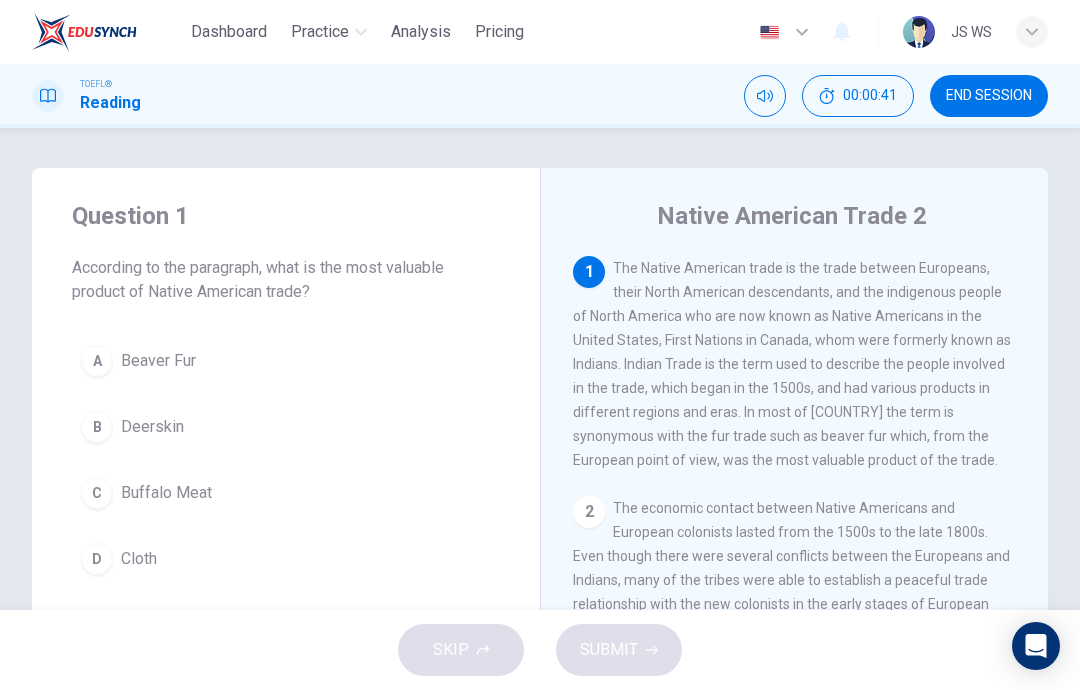click on "A Beaver Fur" at bounding box center [286, 361] 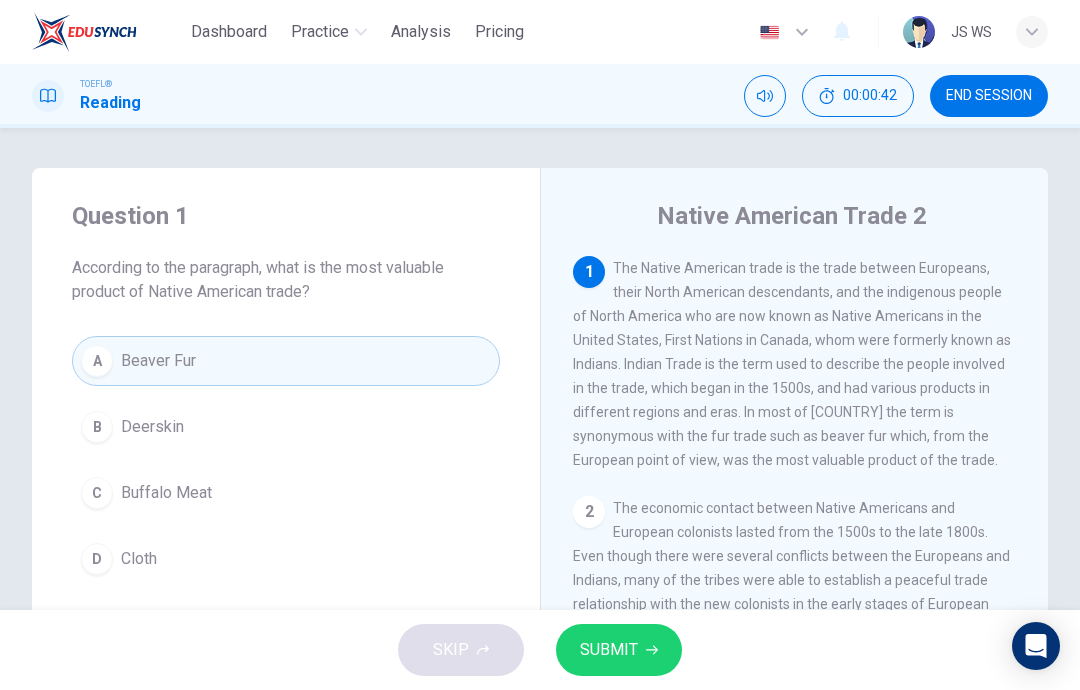 click on "SUBMIT" at bounding box center [609, 650] 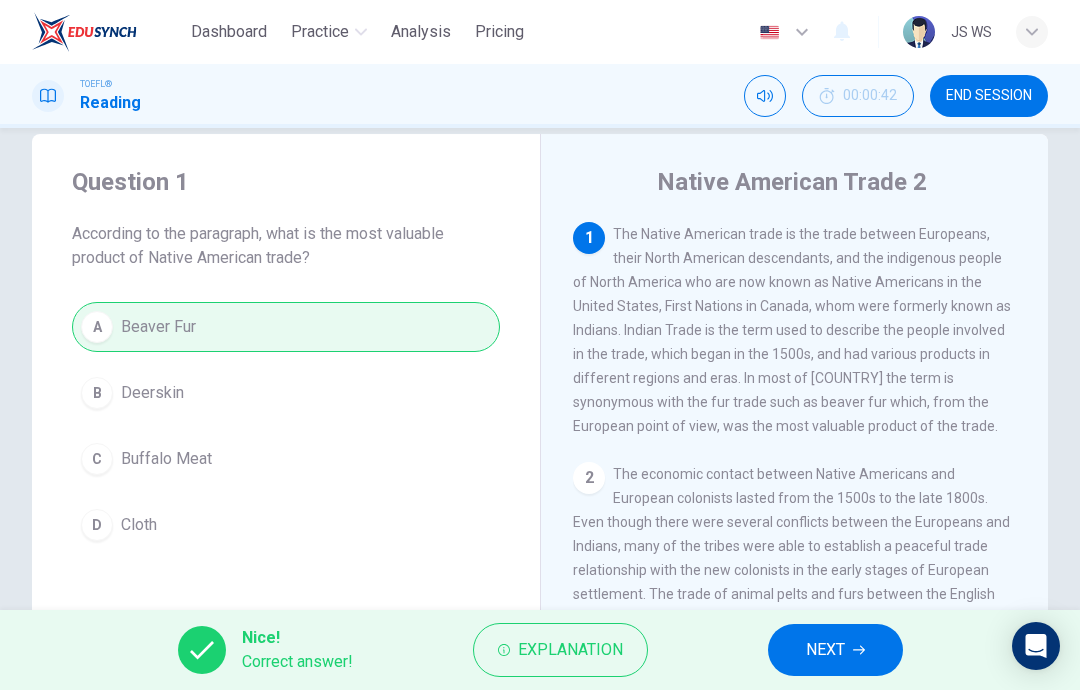 scroll, scrollTop: 33, scrollLeft: 0, axis: vertical 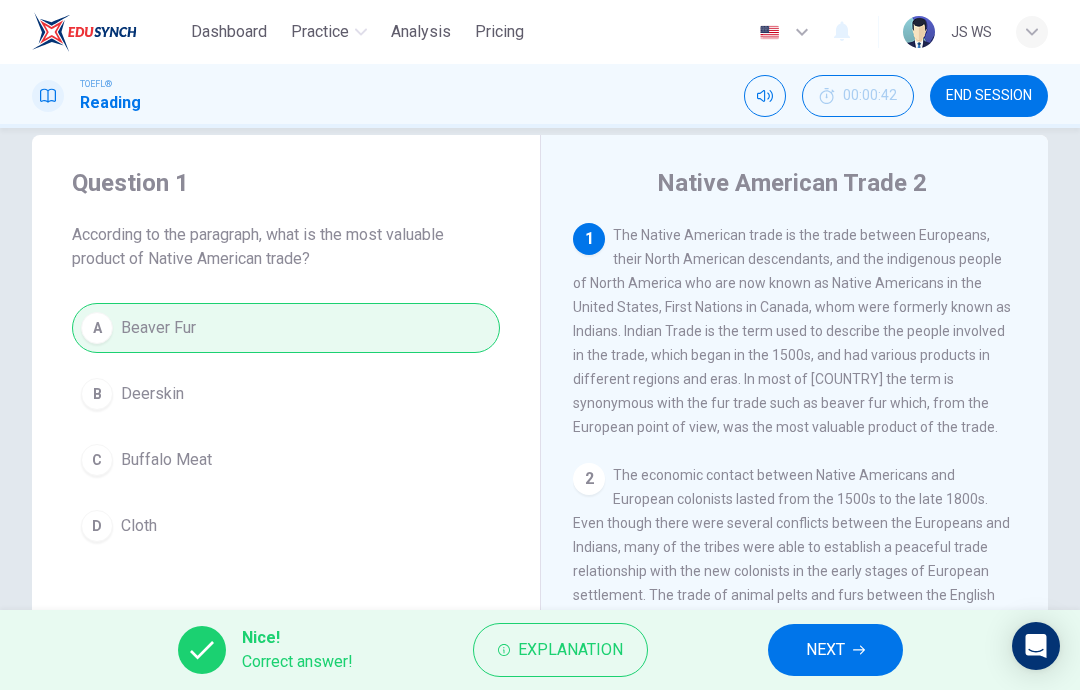 click on "Explanation" at bounding box center [570, 650] 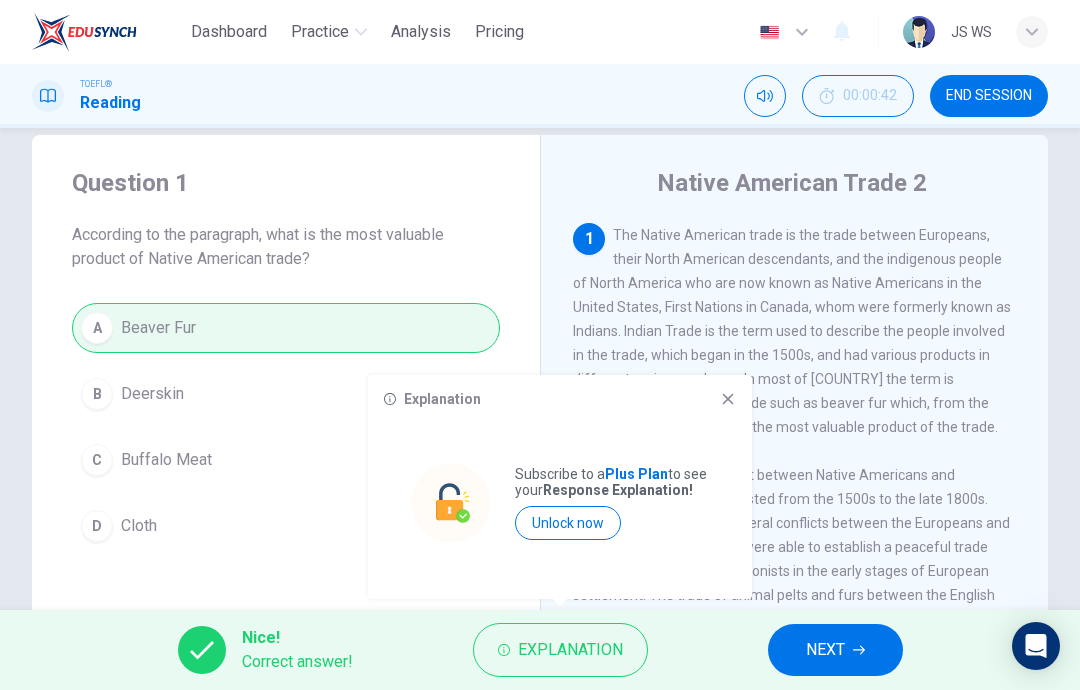 click on "Explanation" at bounding box center (560, 399) 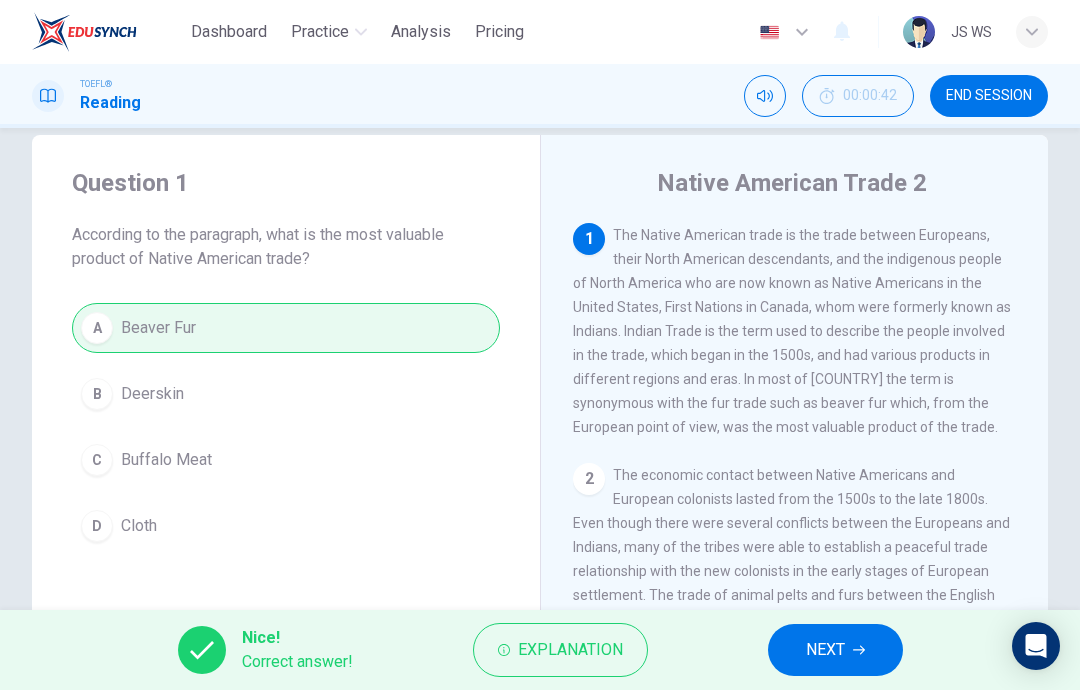 click 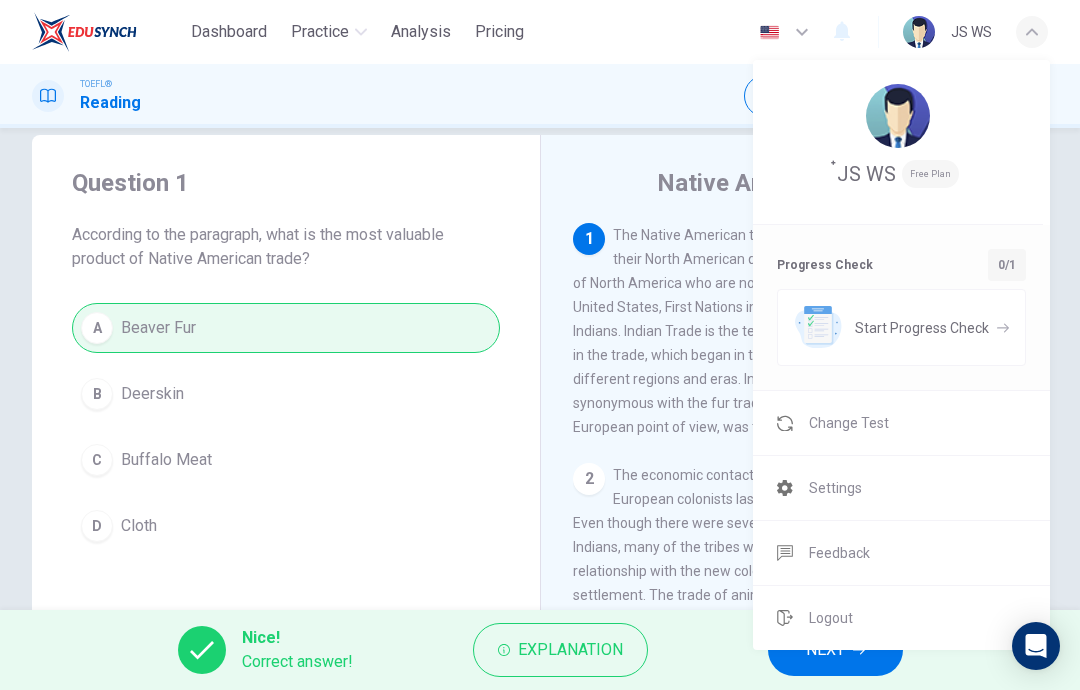 click on "Change Test" at bounding box center [901, 423] 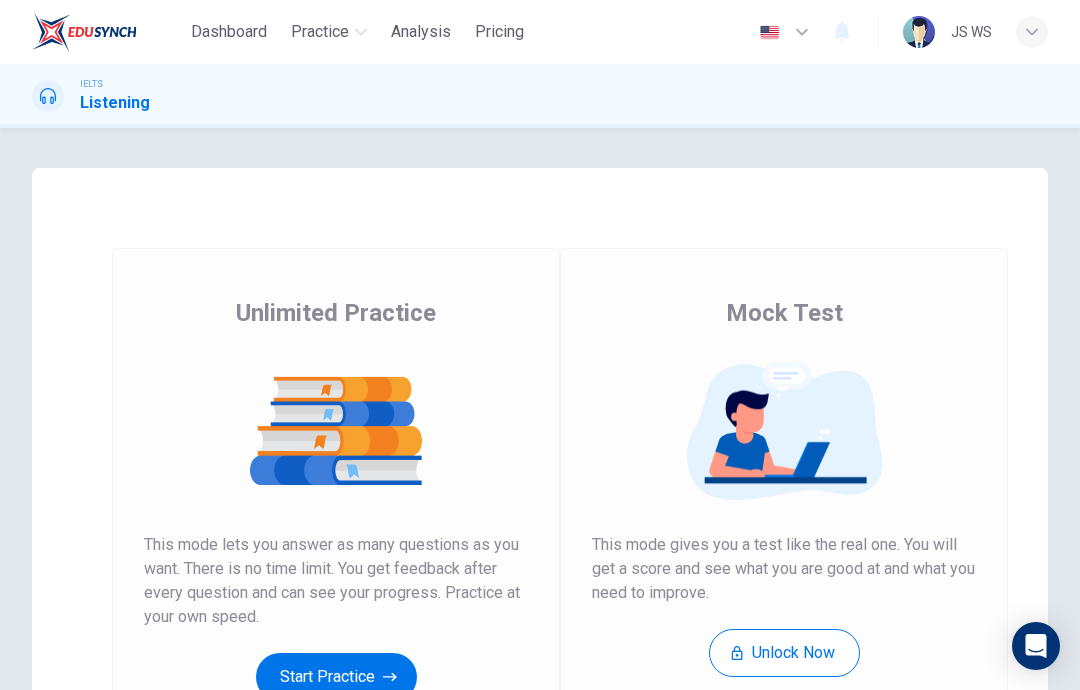 scroll, scrollTop: 0, scrollLeft: 0, axis: both 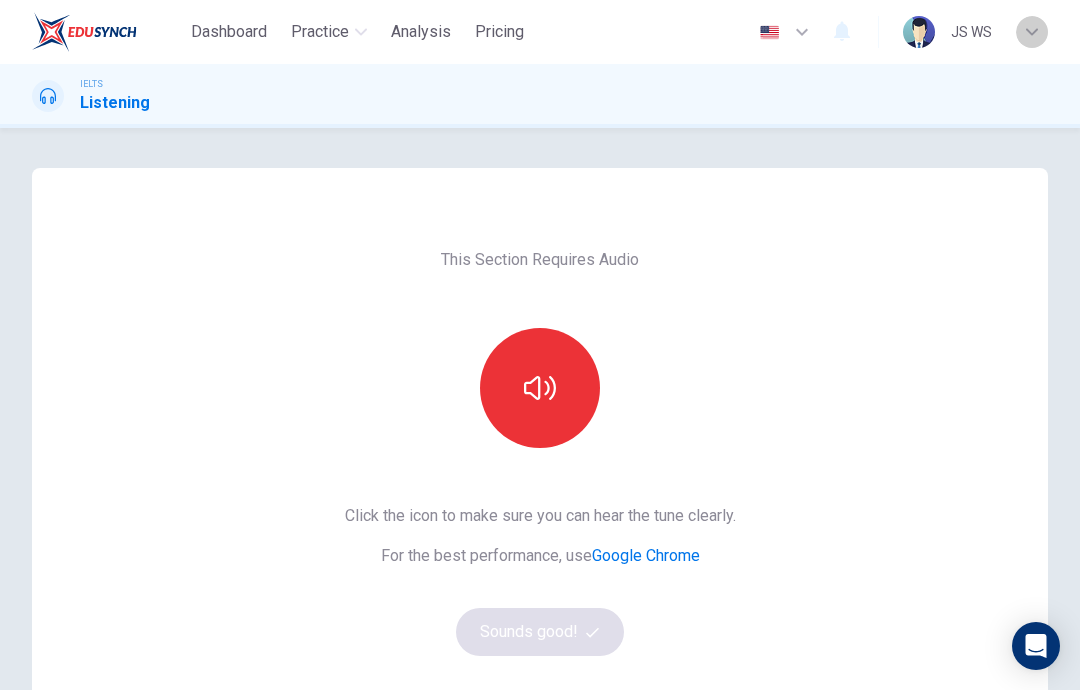 click at bounding box center (1032, 32) 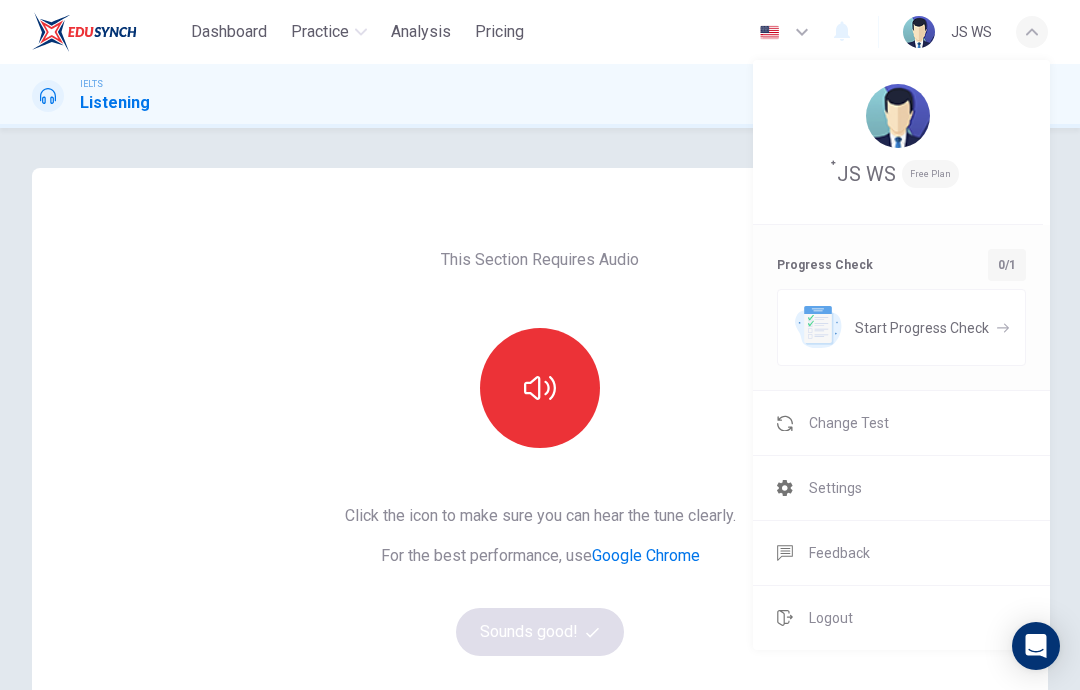 click at bounding box center (540, 345) 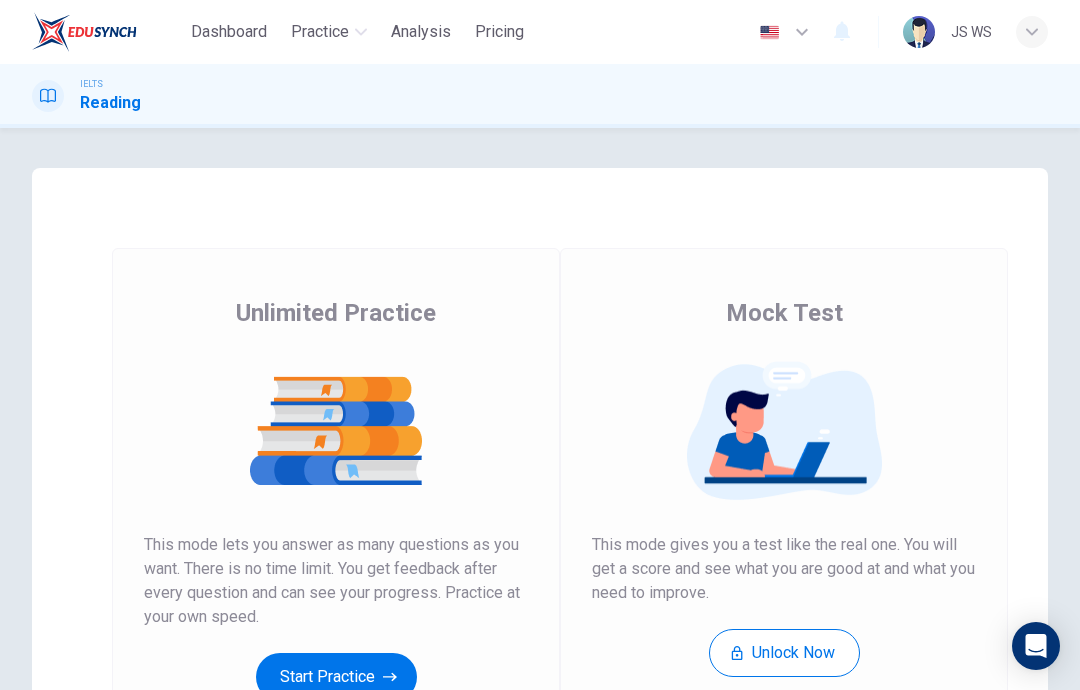 scroll, scrollTop: 0, scrollLeft: 0, axis: both 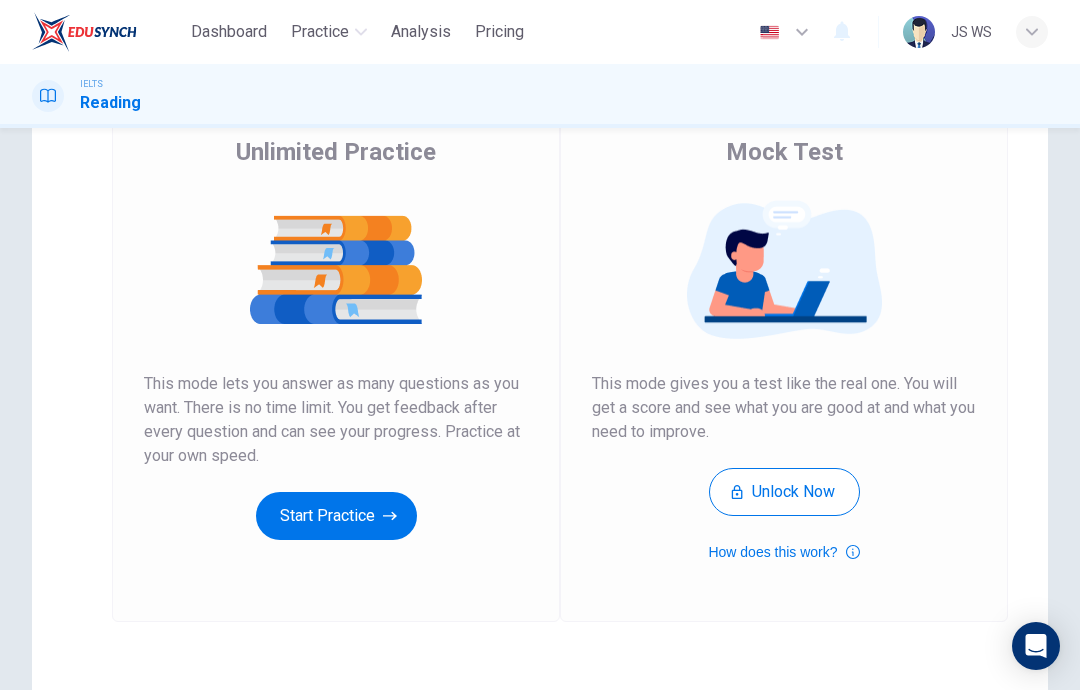 click on "Start Practice" at bounding box center (336, 516) 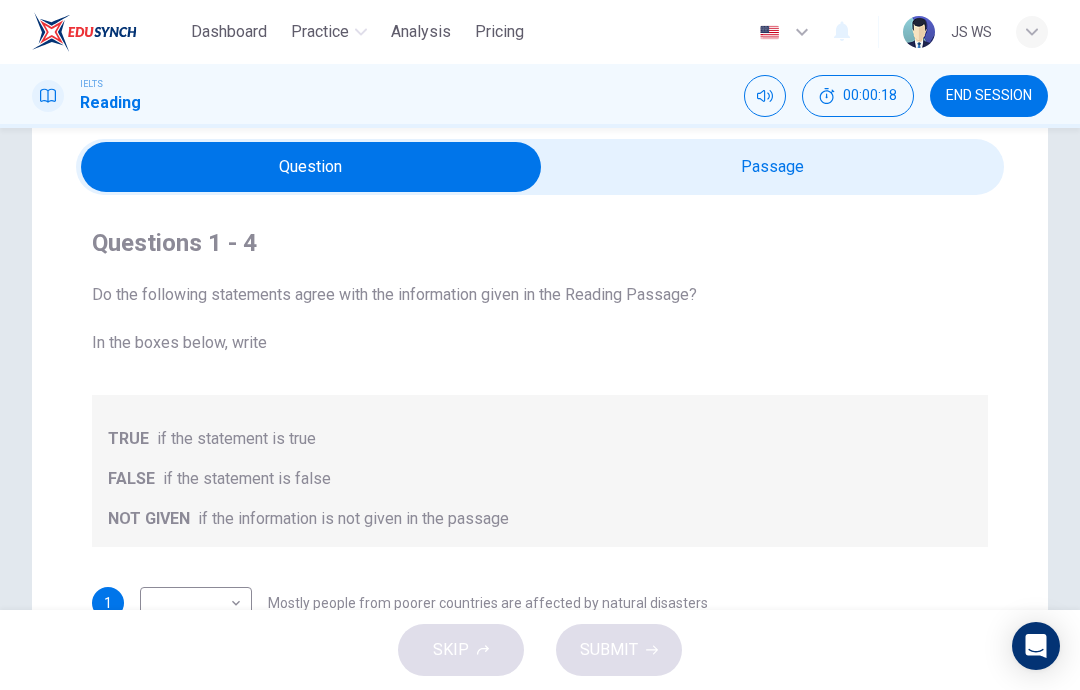scroll, scrollTop: 75, scrollLeft: 0, axis: vertical 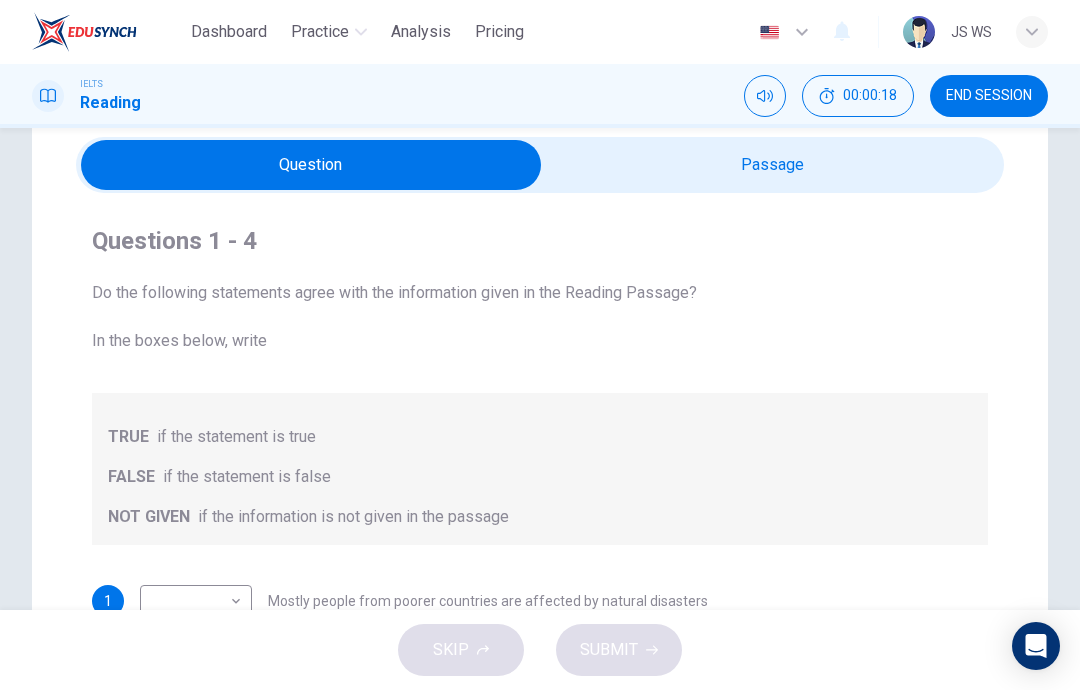 click at bounding box center [311, 165] 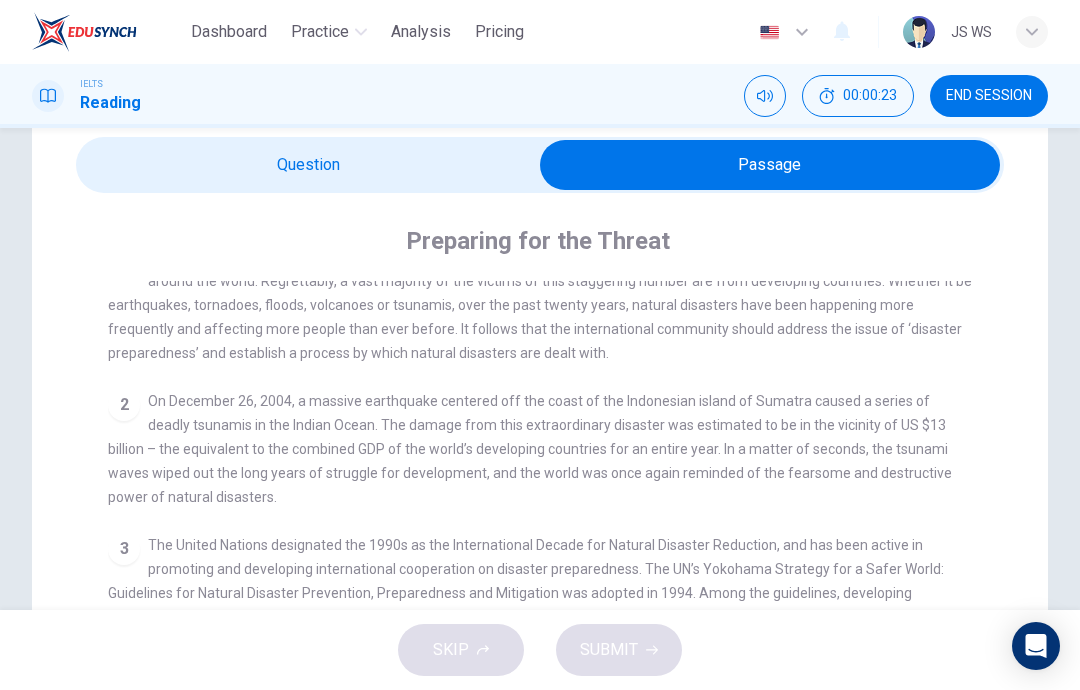 scroll, scrollTop: 316, scrollLeft: 0, axis: vertical 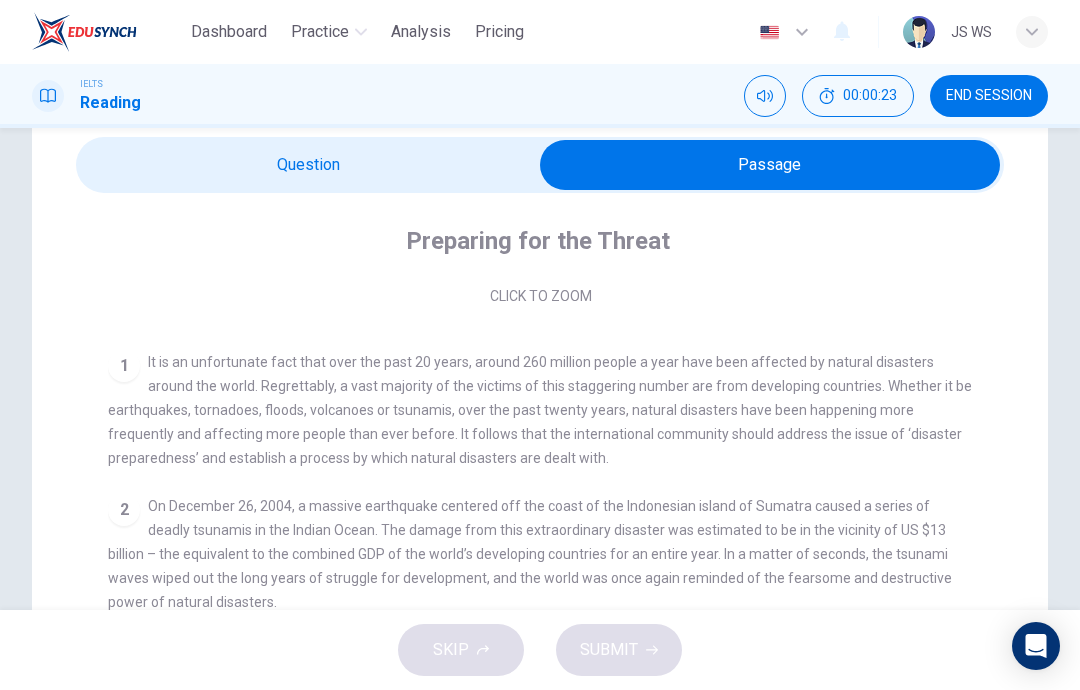 click at bounding box center (770, 165) 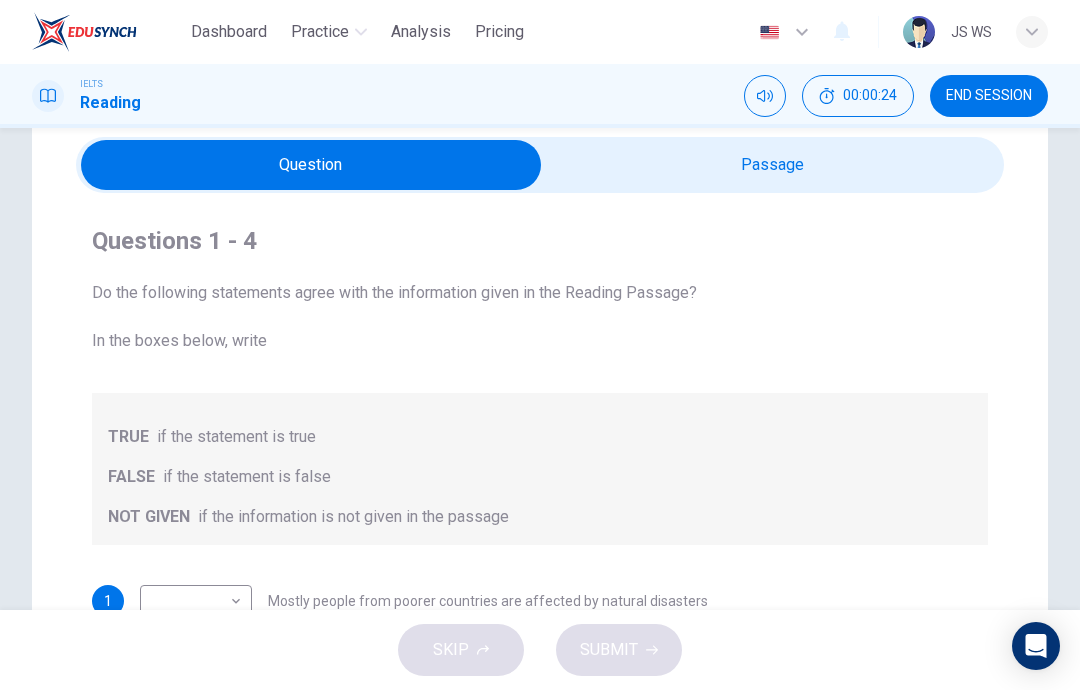scroll, scrollTop: 0, scrollLeft: 0, axis: both 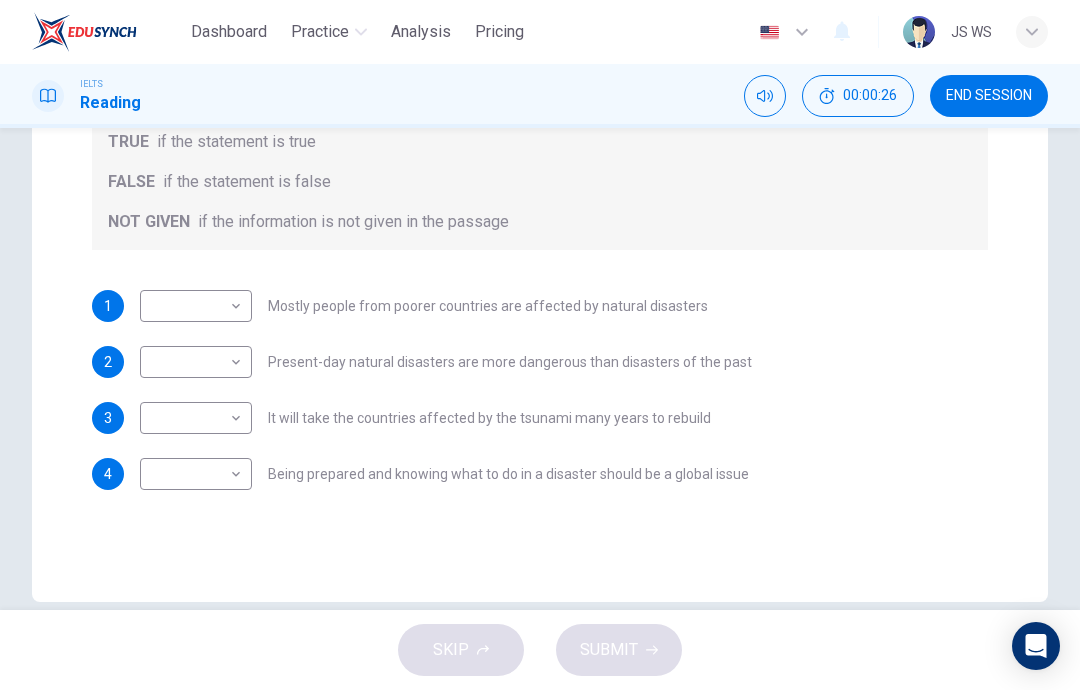 click on "Dashboard Practice Analysis Pricing English en ​ ๋JS WS IELTS Reading 00:00:26 END SESSION Questions 1 - 4 Do the following statements agree with the information given in the Reading Passage?
In the boxes below, write TRUE if the statement is true FALSE if the statement is false NOT GIVEN if the information is not given in the passage 1 ​ ​ Mostly people from poorer countries are affected by natural disasters 2 ​ ​ Present-day natural disasters are more dangerous than disasters of the past 3 ​ ​ It will take the countries affected by the tsunami many years to rebuild 4 ​ ​ Being prepared and knowing what to do in a disaster should be a global issue Preparing for the Threat CLICK TO ZOOM Click to Zoom 1 2 3 4 5 6 SKIP SUBMIT EduSynch - Online Language Proficiency Testing
Dashboard Practice Analysis Pricing   Notifications © Copyright  2025" at bounding box center (540, 345) 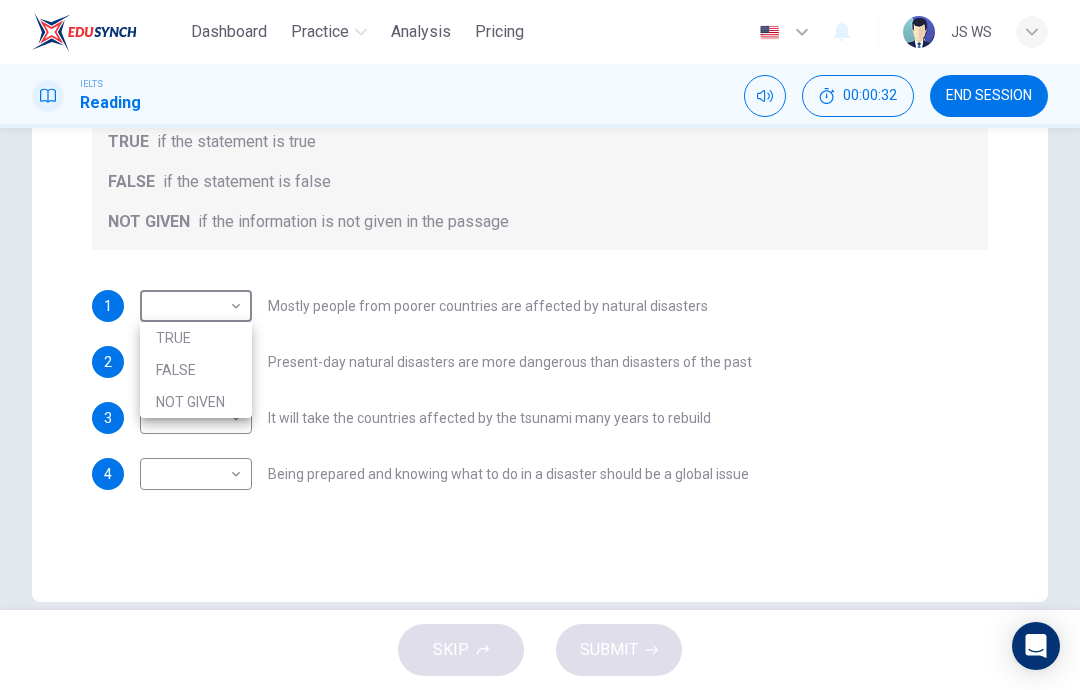 click at bounding box center (540, 345) 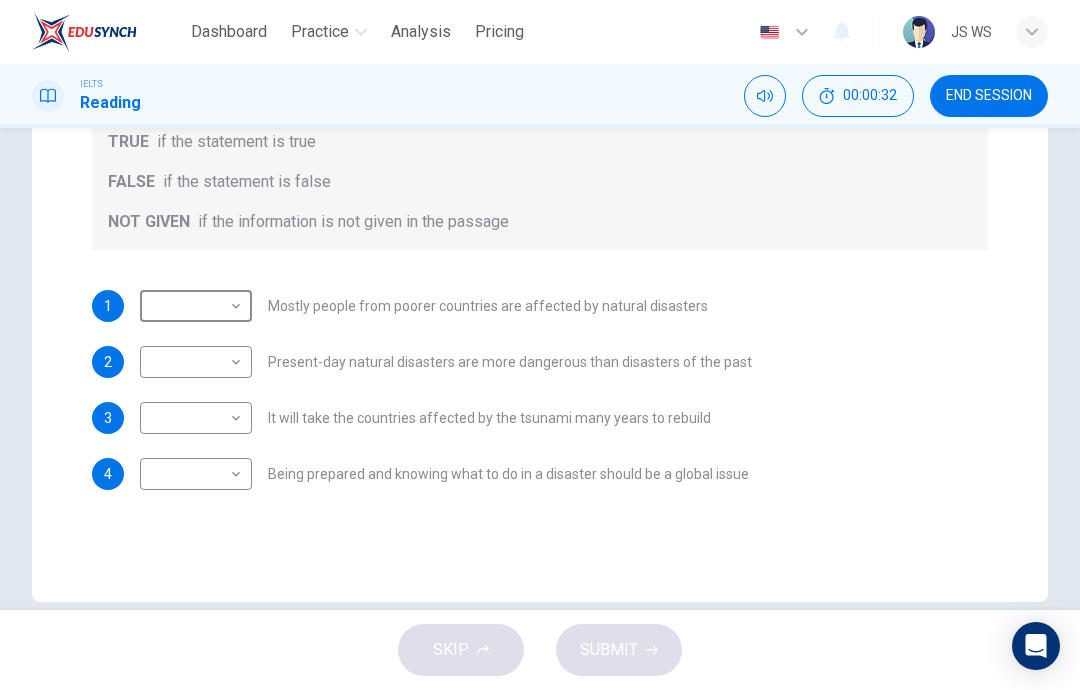 click on "Dashboard Practice Analysis Pricing English en ​ ๋JS WS IELTS Reading 00:00:32 END SESSION Questions 1 - 4 Do the following statements agree with the information given in the Reading Passage?
In the boxes below, write TRUE if the statement is true FALSE if the statement is false NOT GIVEN if the information is not given in the passage 1 ​ ​ Mostly people from poorer countries are affected by natural disasters 2 ​ ​ Present-day natural disasters are more dangerous than disasters of the past 3 ​ ​ It will take the countries affected by the tsunami many years to rebuild 4 ​ ​ Being prepared and knowing what to do in a disaster should be a global issue Preparing for the Threat CLICK TO ZOOM Click to Zoom 1 2 3 4 5 6 SKIP SUBMIT EduSynch - Online Language Proficiency Testing
Dashboard Practice Analysis Pricing   Notifications © Copyright  2025 TRUE FALSE NOT GIVEN" at bounding box center [540, 345] 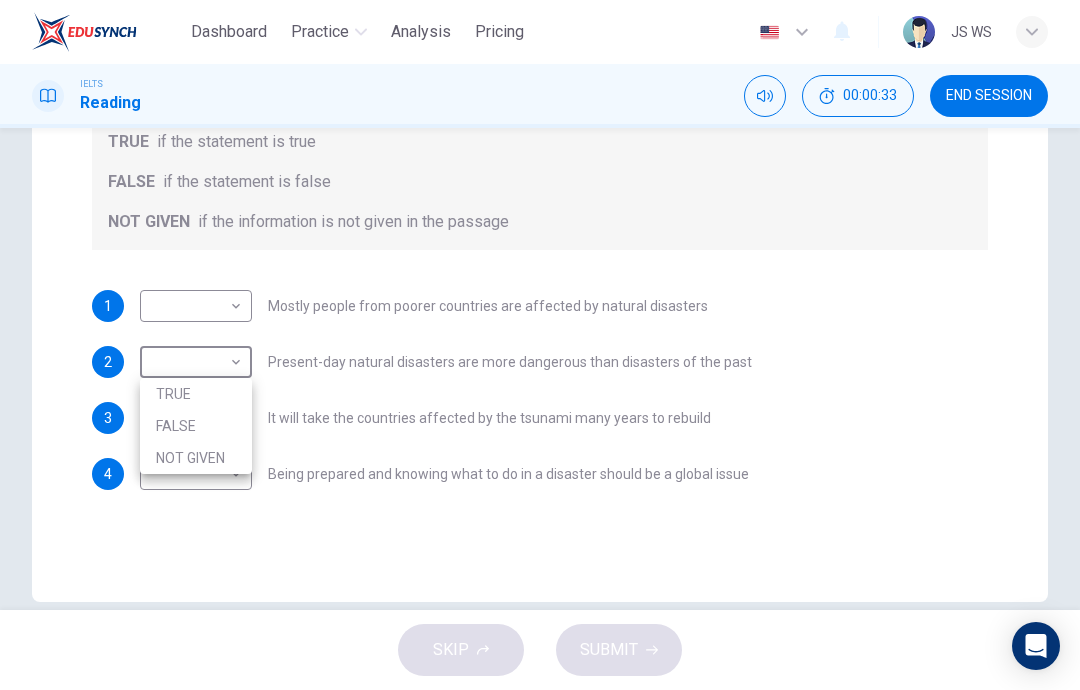 click on "TRUE" at bounding box center (196, 394) 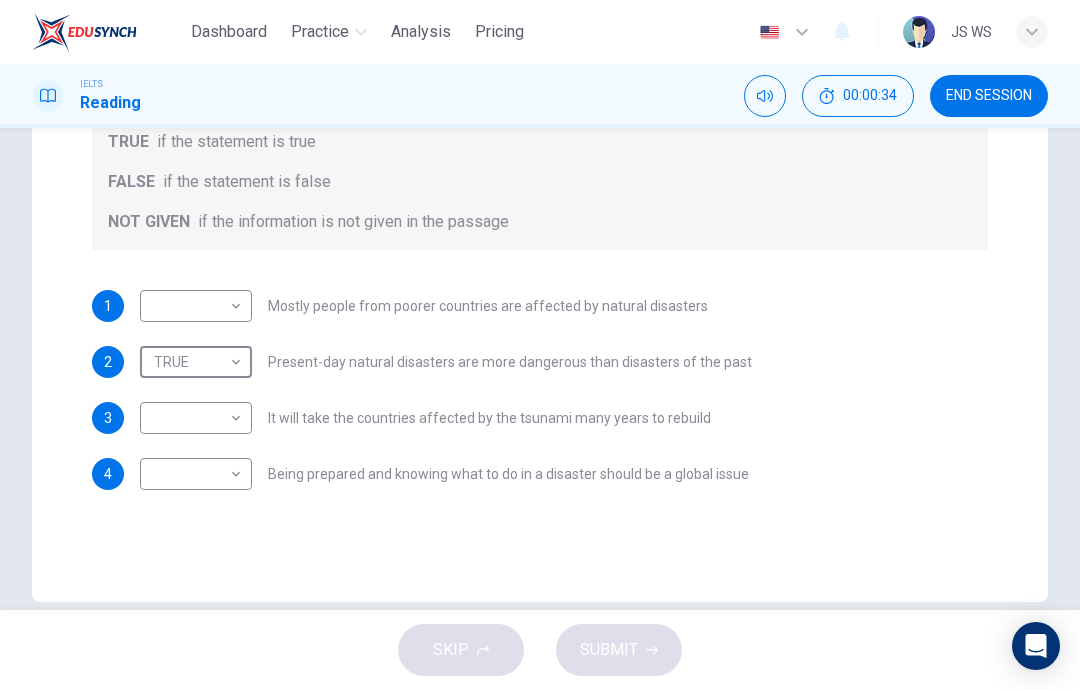 click on "Dashboard Practice Analysis Pricing English en ​ ๋JS WS IELTS Reading 00:00:34 END SESSION Questions 1 - 4 Do the following statements agree with the information given in the Reading Passage?
In the boxes below, write TRUE if the statement is true FALSE if the statement is false NOT GIVEN if the information is not given in the passage 1 ​ ​ Mostly people from poorer countries are affected by natural disasters 2 TRUE TRUE ​ Present-day natural disasters are more dangerous than disasters of the past 3 ​ ​ It will take the countries affected by the tsunami many years to rebuild 4 ​ ​ Being prepared and knowing what to do in a disaster should be a global issue Preparing for the Threat CLICK TO ZOOM Click to Zoom 1 2 3 4 5 6 SKIP SUBMIT EduSynch - Online Language Proficiency Testing
Dashboard Practice Analysis Pricing   Notifications © Copyright  2025" at bounding box center [540, 345] 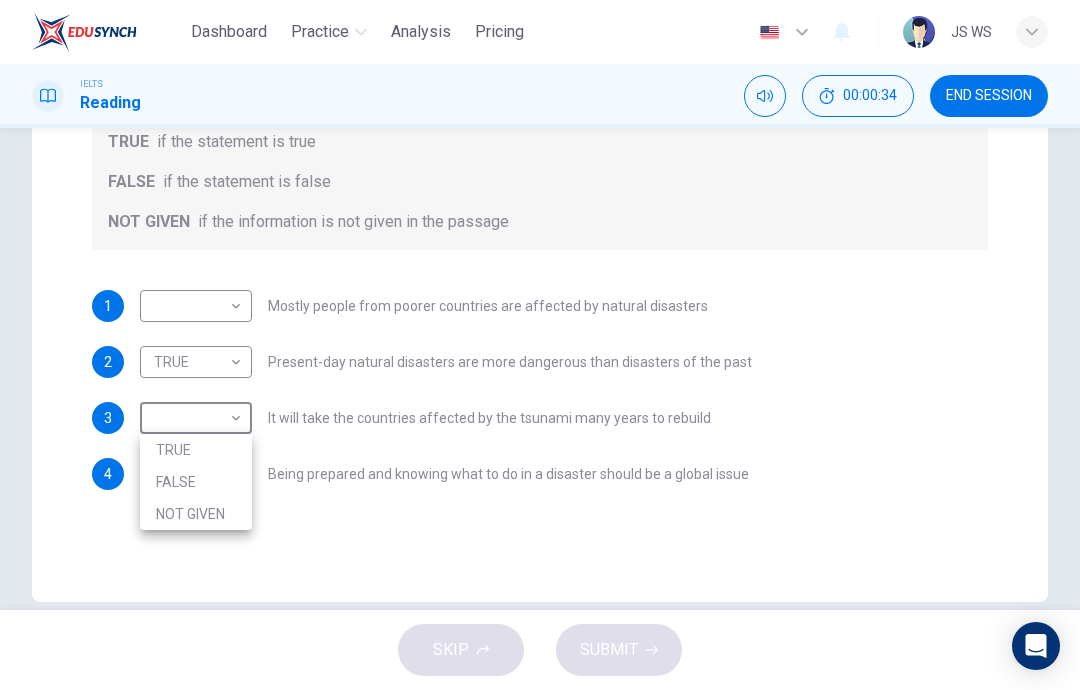 click on "TRUE" at bounding box center (196, 450) 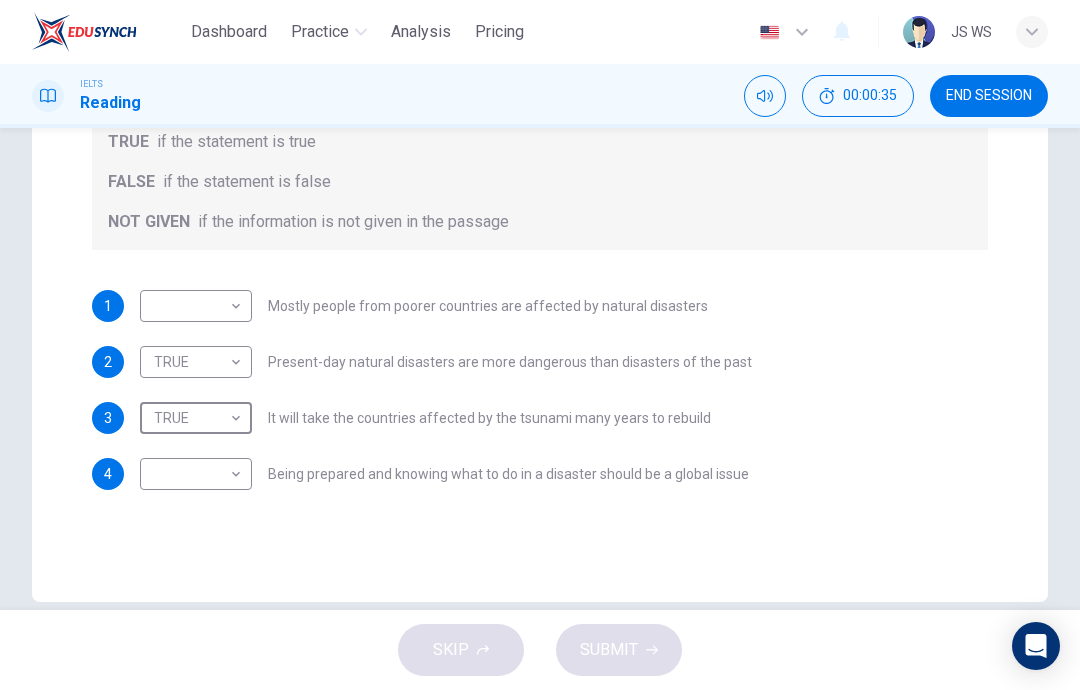 click on "Dashboard Practice Analysis Pricing English en ​ ๋JS WS IELTS Reading 00:00:35 END SESSION Questions 1 - 4 Do the following statements agree with the information given in the Reading Passage?
In the boxes below, write TRUE if the statement is true FALSE if the statement is false NOT GIVEN if the information is not given in the passage 1 ​ ​ Mostly people from poorer countries are affected by natural disasters 2 TRUE TRUE ​ Present-day natural disasters are more dangerous than disasters of the past 3 TRUE TRUE ​ It will take the countries affected by the tsunami many years to rebuild 4 ​ ​ Being prepared and knowing what to do in a disaster should be a global issue Preparing for the Threat CLICK TO ZOOM Click to Zoom 1 2 3 4 5 6 SKIP SUBMIT EduSynch - Online Language Proficiency Testing
Dashboard Practice Analysis Pricing   Notifications © Copyright  2025" at bounding box center (540, 345) 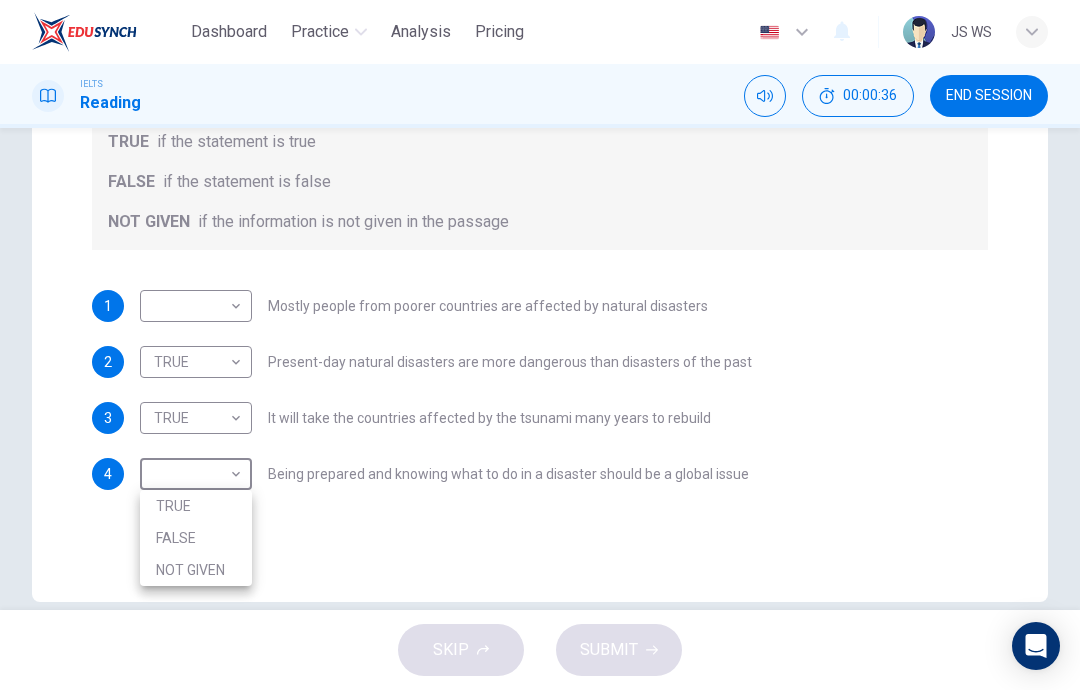 click on "TRUE" at bounding box center [196, 506] 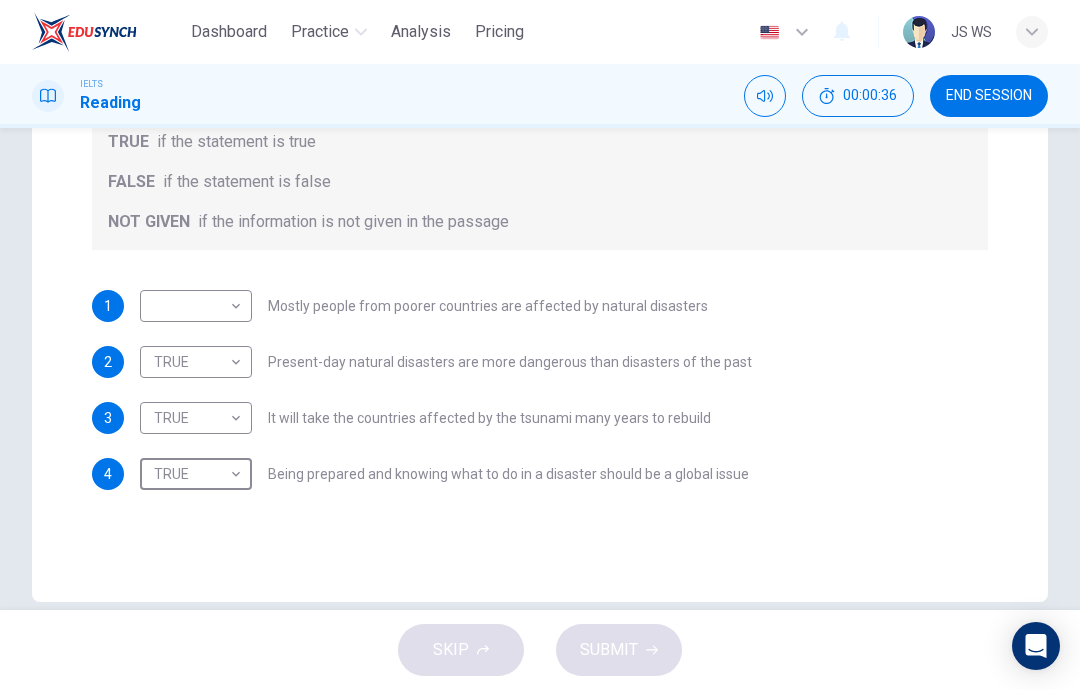 click on "Dashboard Practice Analysis Pricing English en ​ ๋JS WS IELTS Reading 00:00:36 END SESSION Questions 1 - 4 Do the following statements agree with the information given in the Reading Passage?
In the boxes below, write TRUE if the statement is true FALSE if the statement is false NOT GIVEN if the information is not given in the passage 1 ​ ​ Mostly people from poorer countries are affected by natural disasters 2 TRUE TRUE ​ Present-day natural disasters are more dangerous than disasters of the past 3 TRUE TRUE ​ It will take the countries affected by the tsunami many years to rebuild 4 TRUE TRUE ​ Being prepared and knowing what to do in a disaster should be a global issue Preparing for the Threat CLICK TO ZOOM Click to Zoom 1 2 3 4 5 6 SKIP SUBMIT EduSynch - Online Language Proficiency Testing
Dashboard Practice Analysis Pricing   Notifications © Copyright  2025 TRUE FALSE NOT GIVEN" at bounding box center (540, 345) 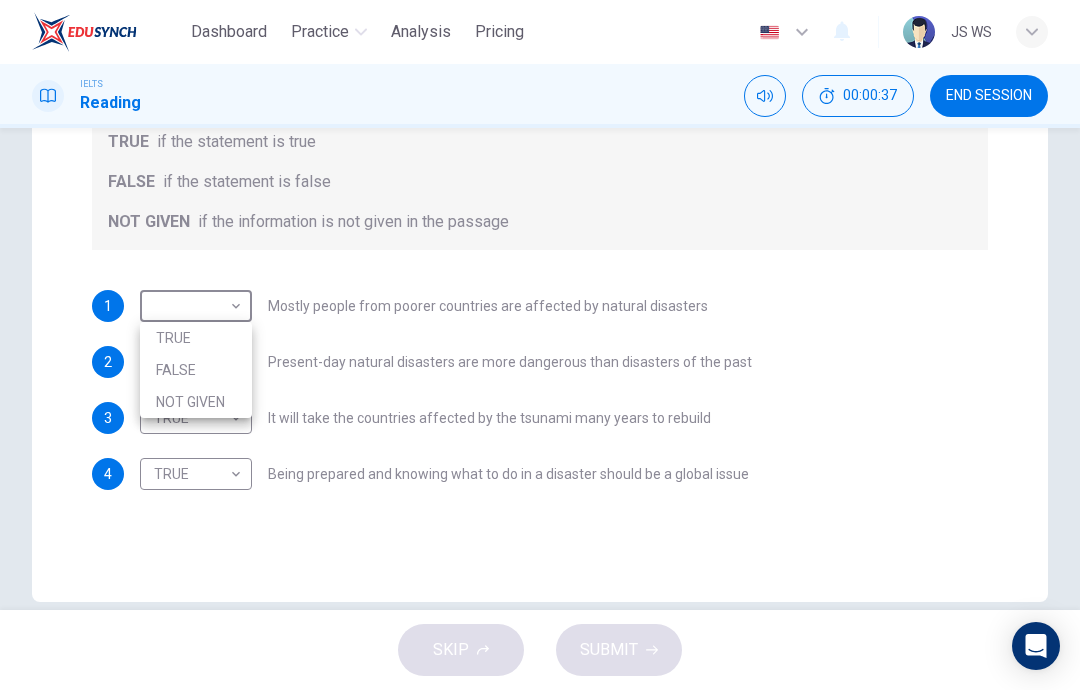 click on "TRUE" at bounding box center [196, 338] 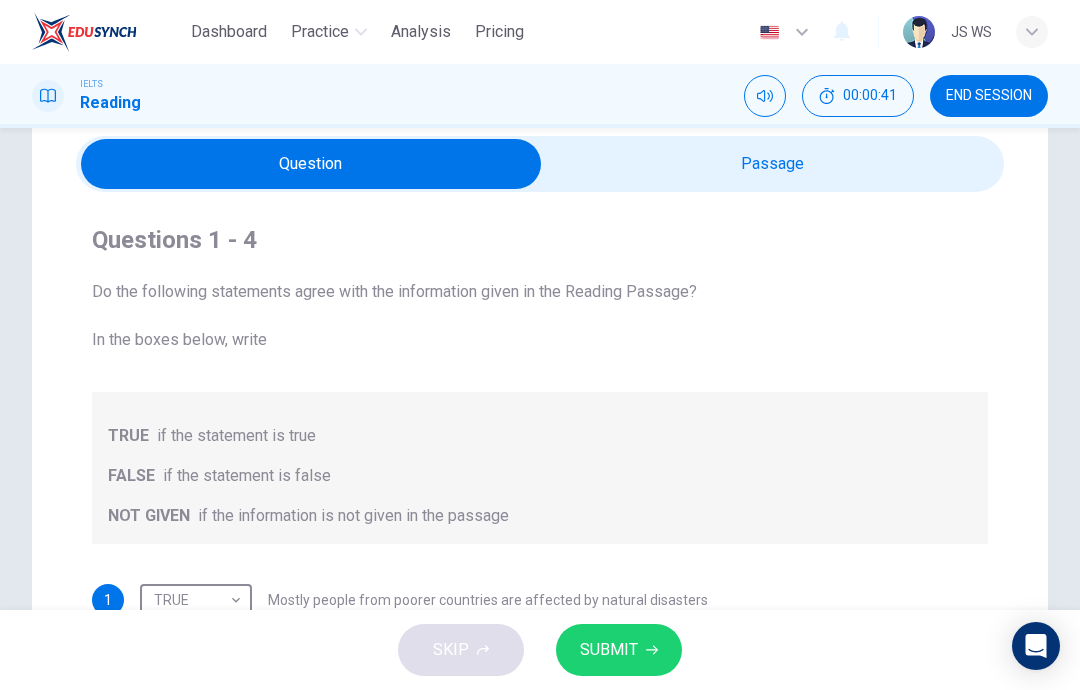 scroll, scrollTop: 75, scrollLeft: 0, axis: vertical 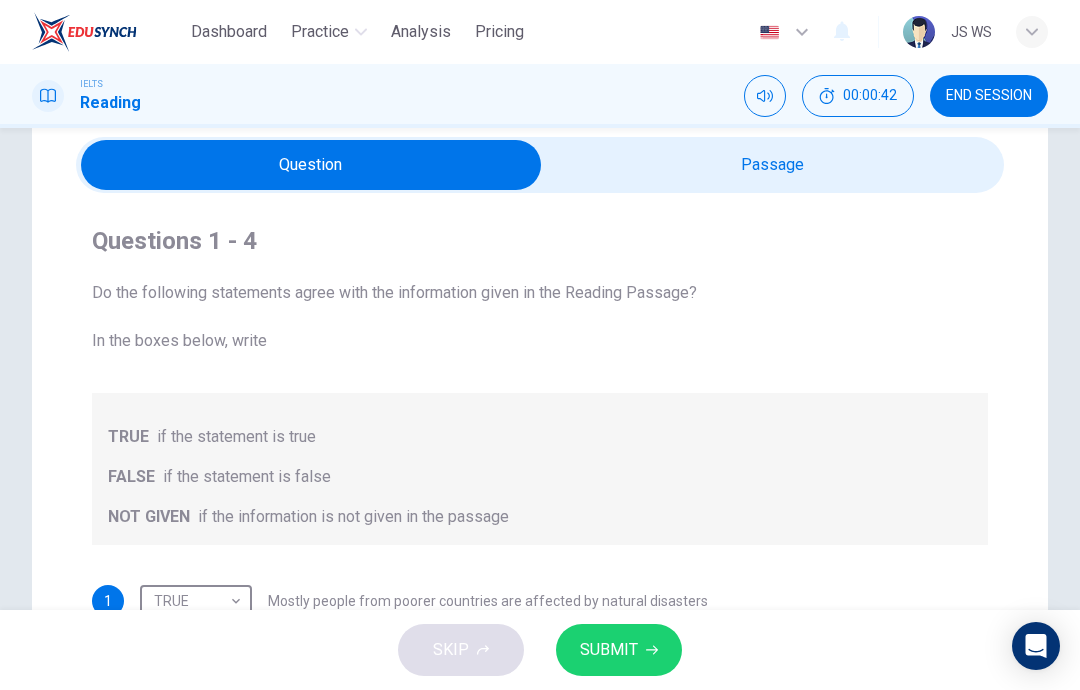 click at bounding box center [311, 165] 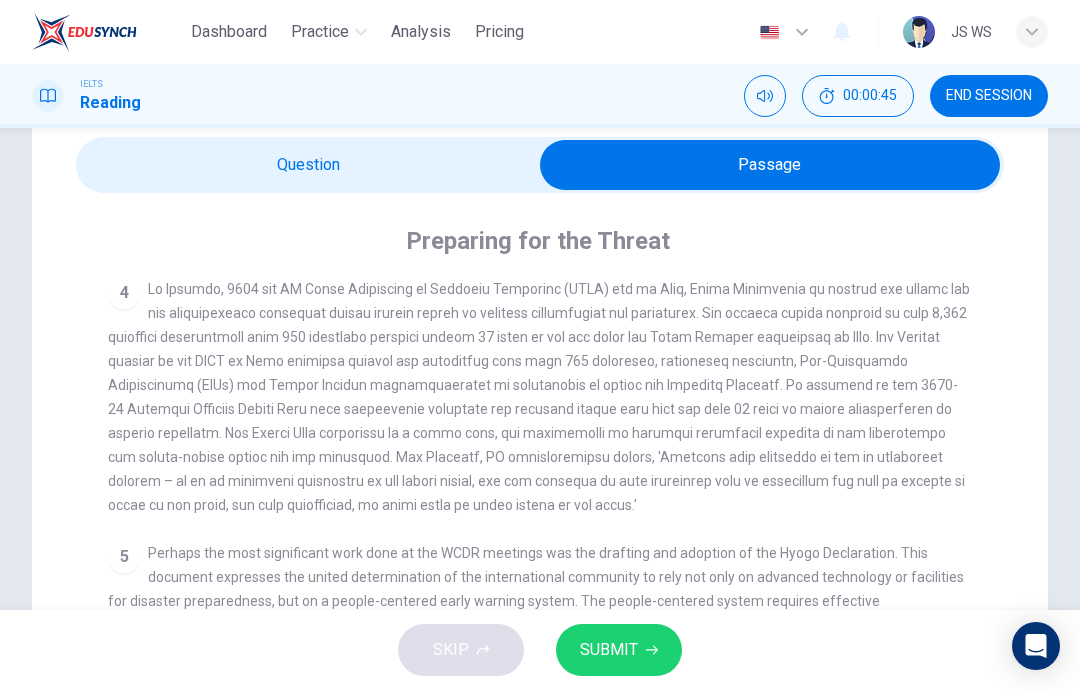 scroll, scrollTop: 888, scrollLeft: 0, axis: vertical 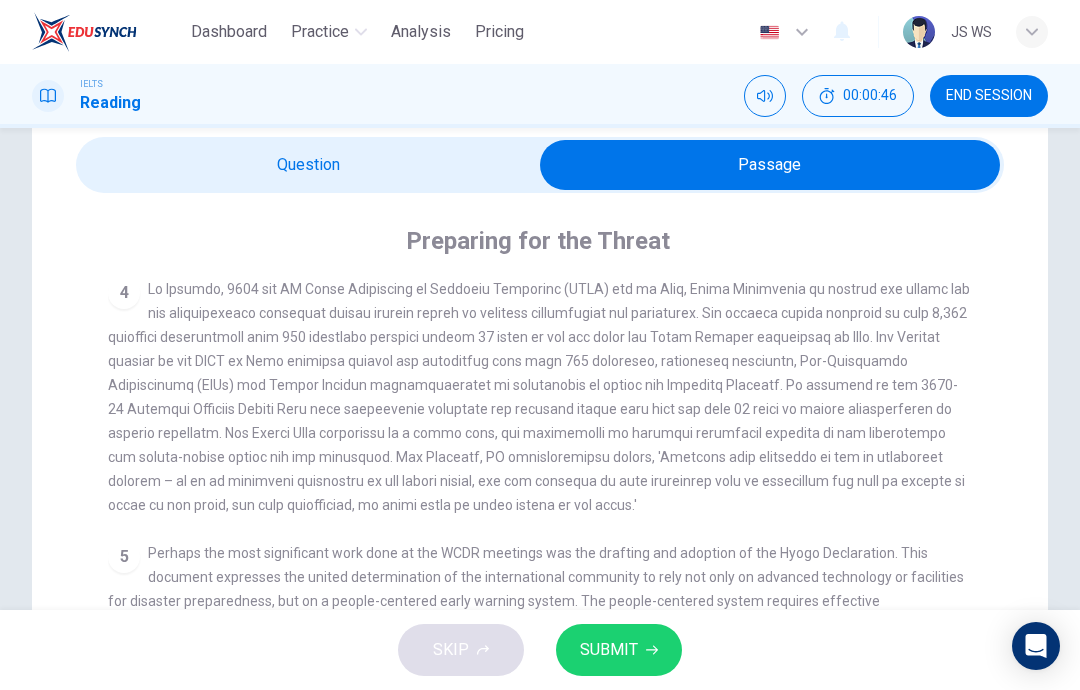 click at bounding box center [770, 165] 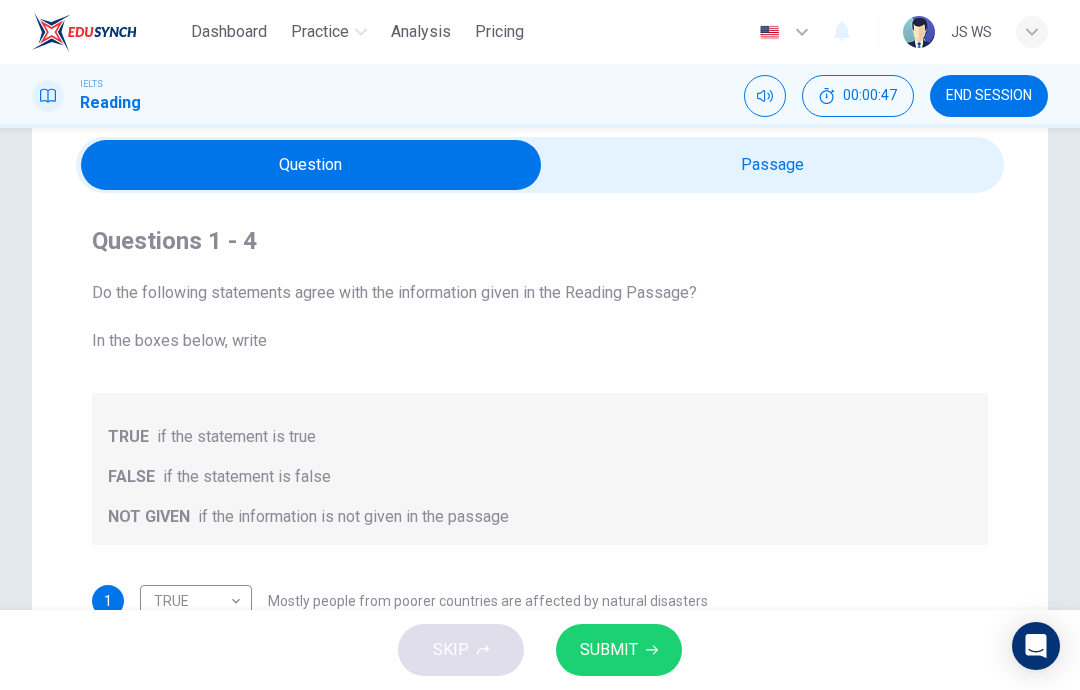 click on "SUBMIT" at bounding box center [609, 650] 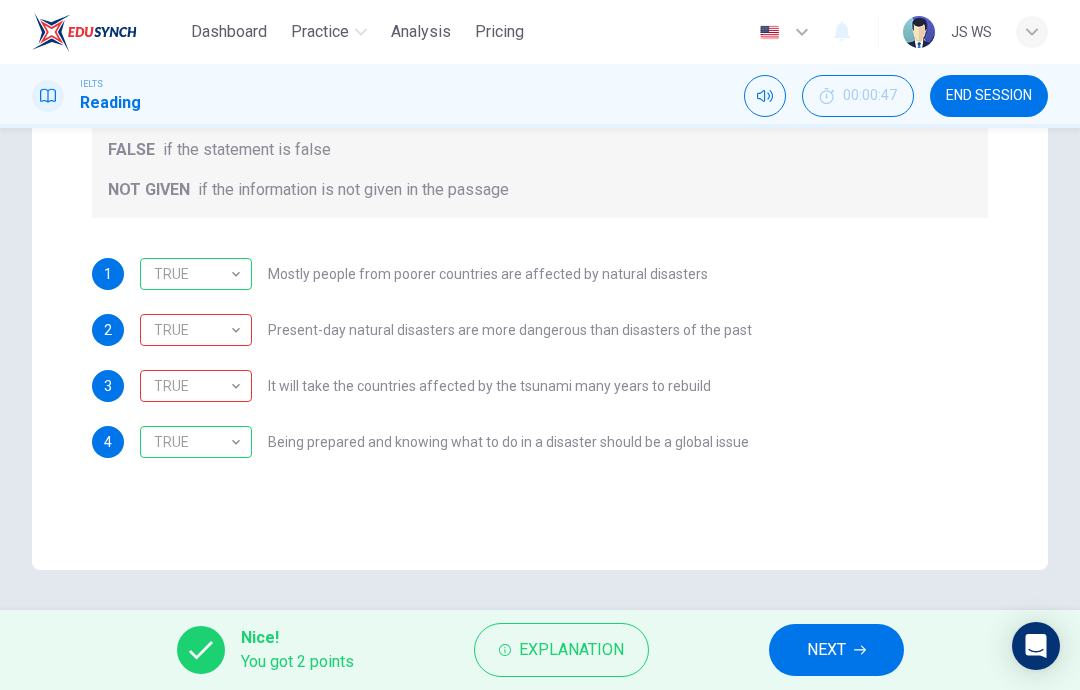 scroll, scrollTop: 402, scrollLeft: 0, axis: vertical 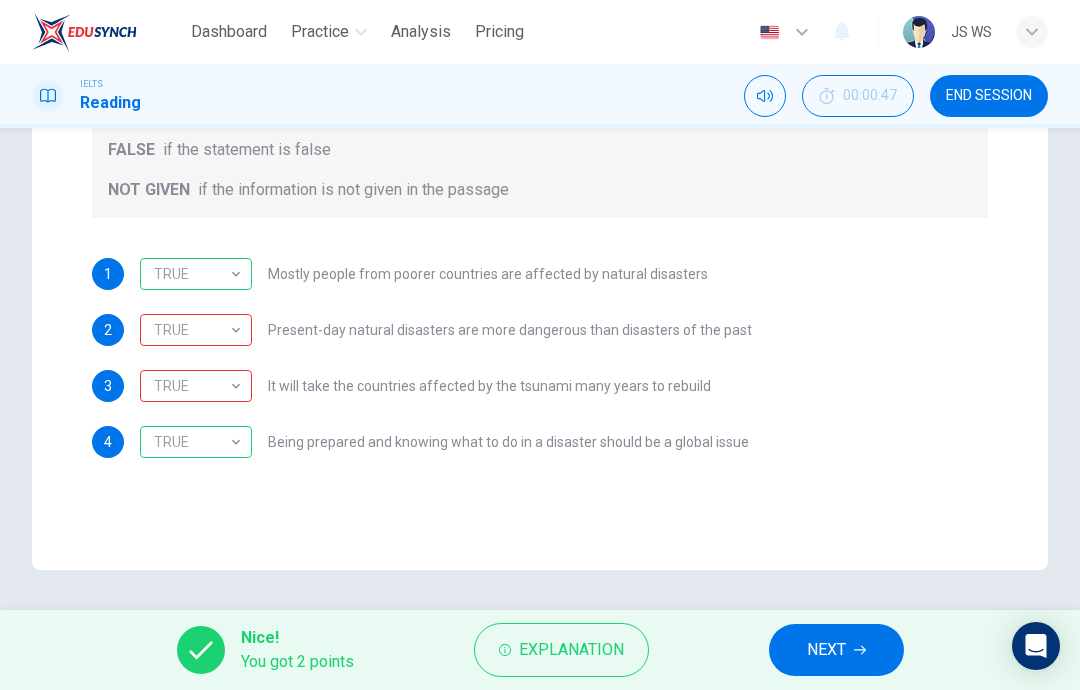 click on "Dashboard" at bounding box center (229, 32) 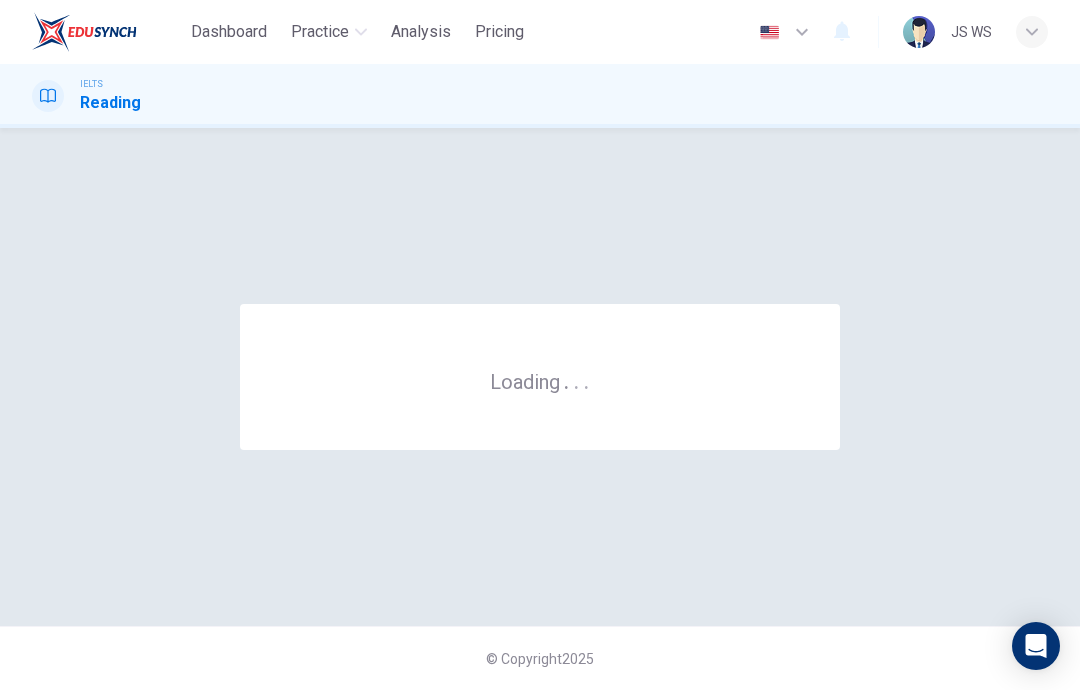 scroll, scrollTop: 0, scrollLeft: 0, axis: both 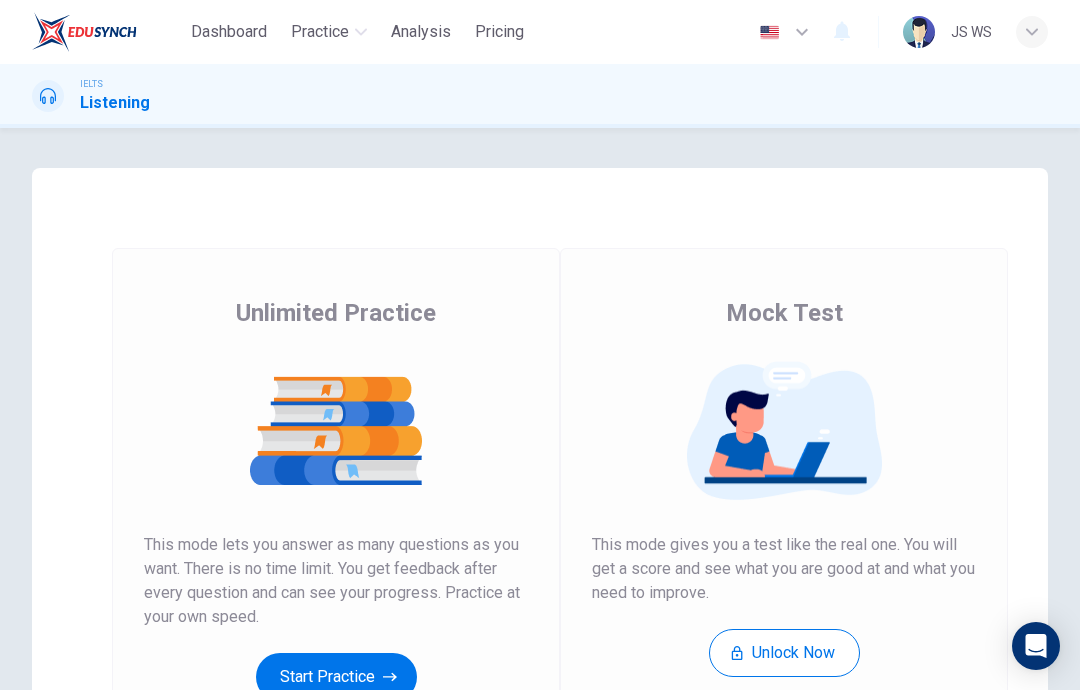 click on "Start Practice" at bounding box center [336, 677] 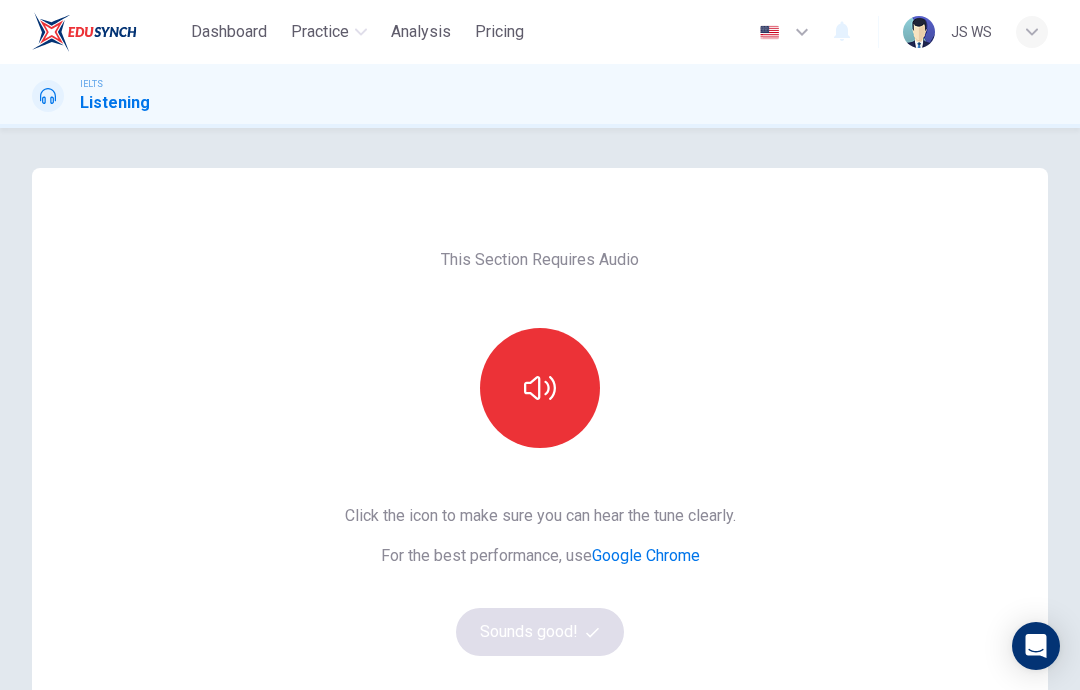 click 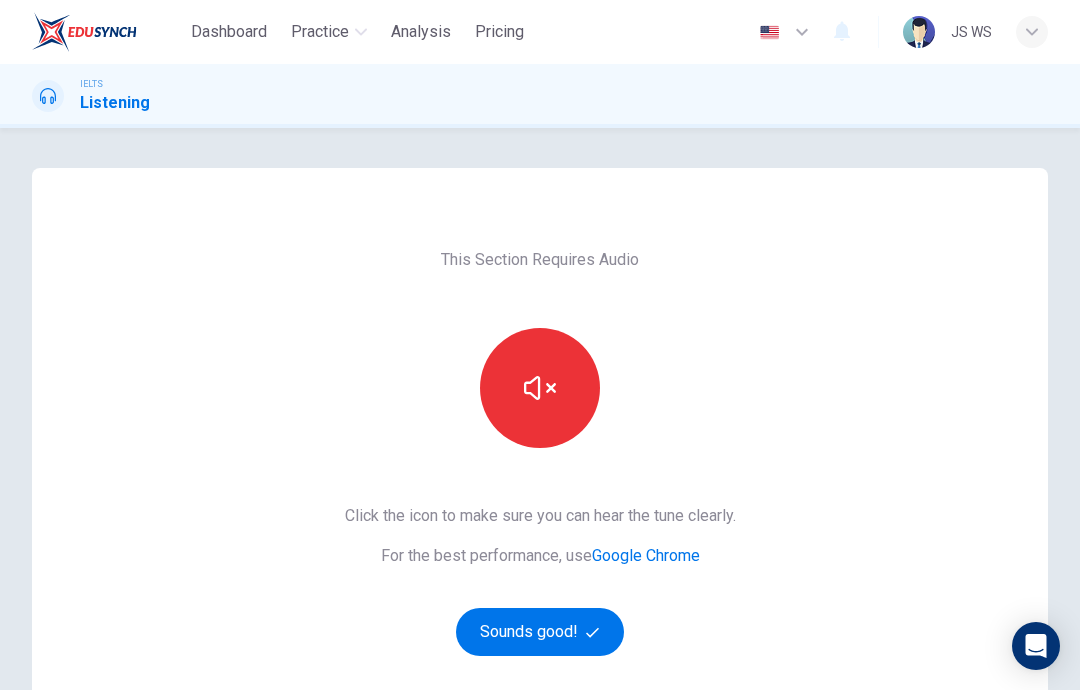 click on "Sounds good!" at bounding box center (540, 632) 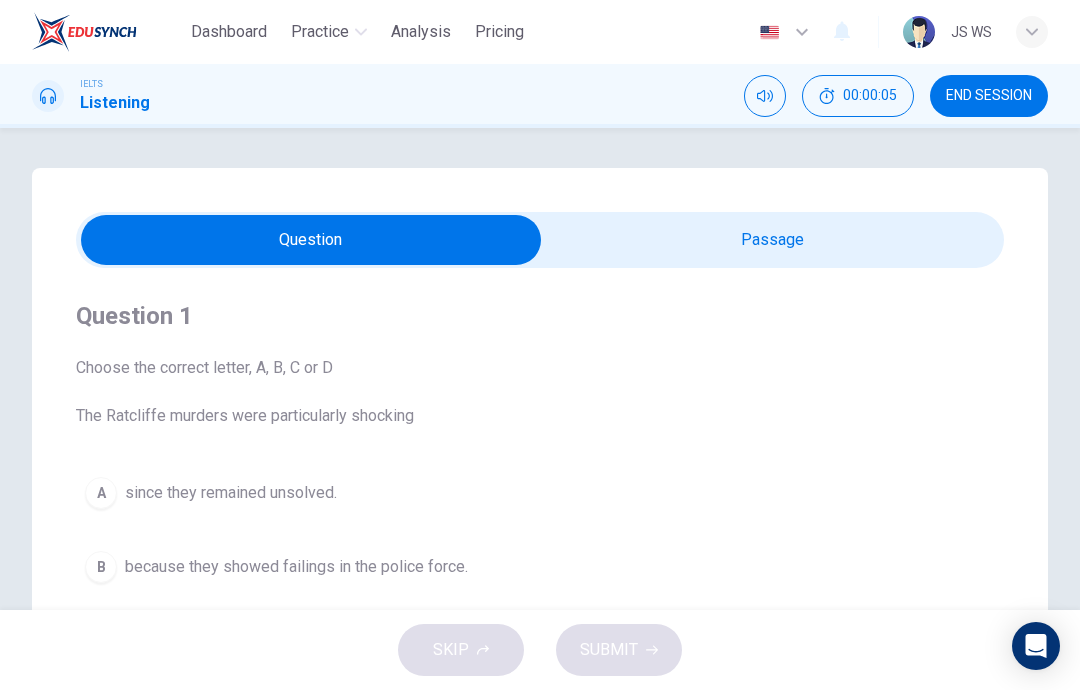 scroll, scrollTop: 0, scrollLeft: 0, axis: both 